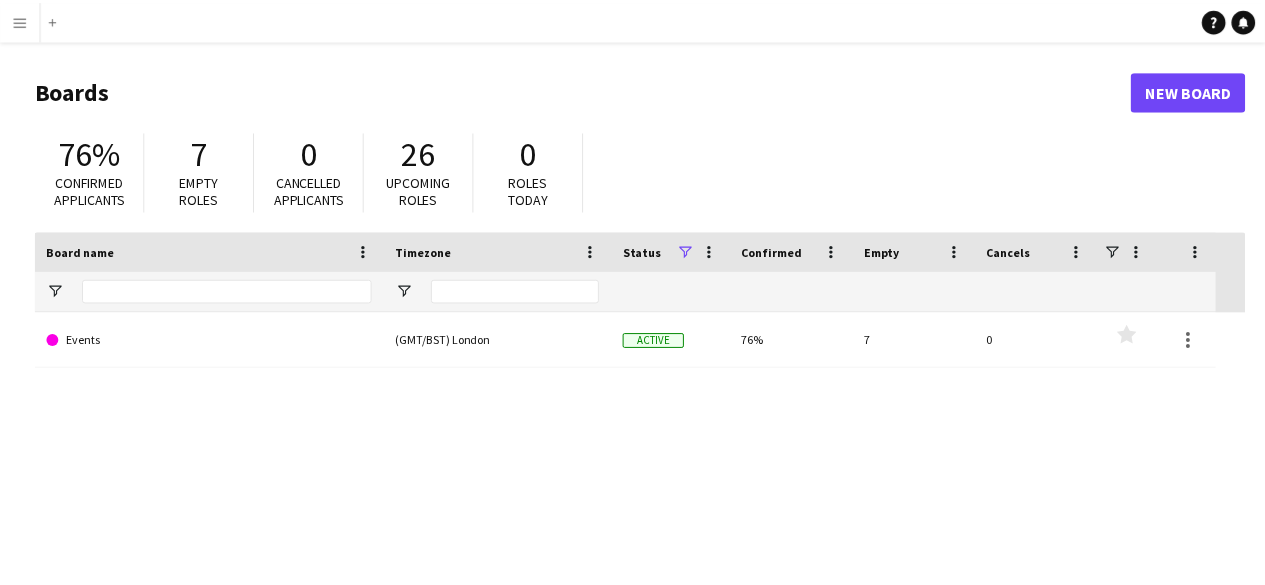scroll, scrollTop: 0, scrollLeft: 0, axis: both 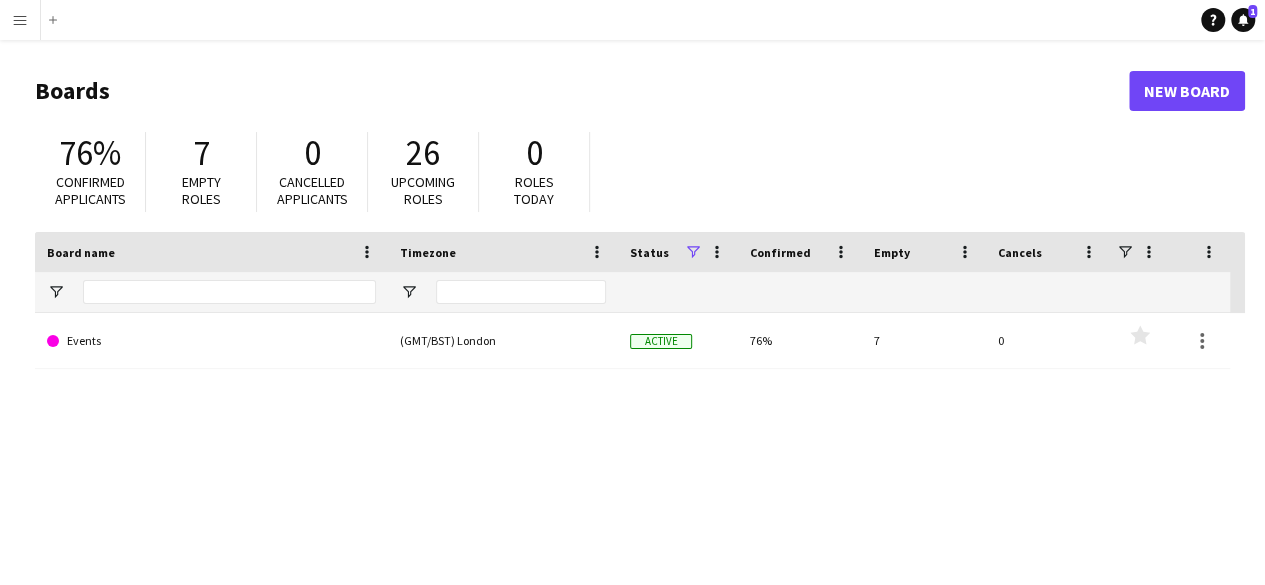 click on "Menu" at bounding box center (20, 20) 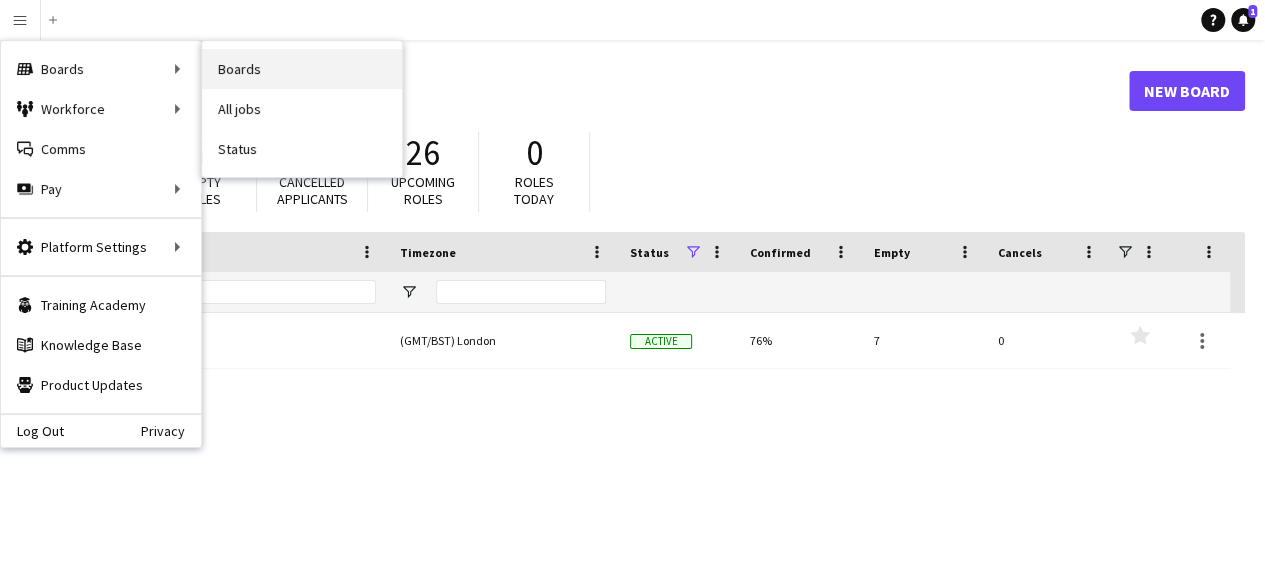 click on "Boards" at bounding box center [302, 69] 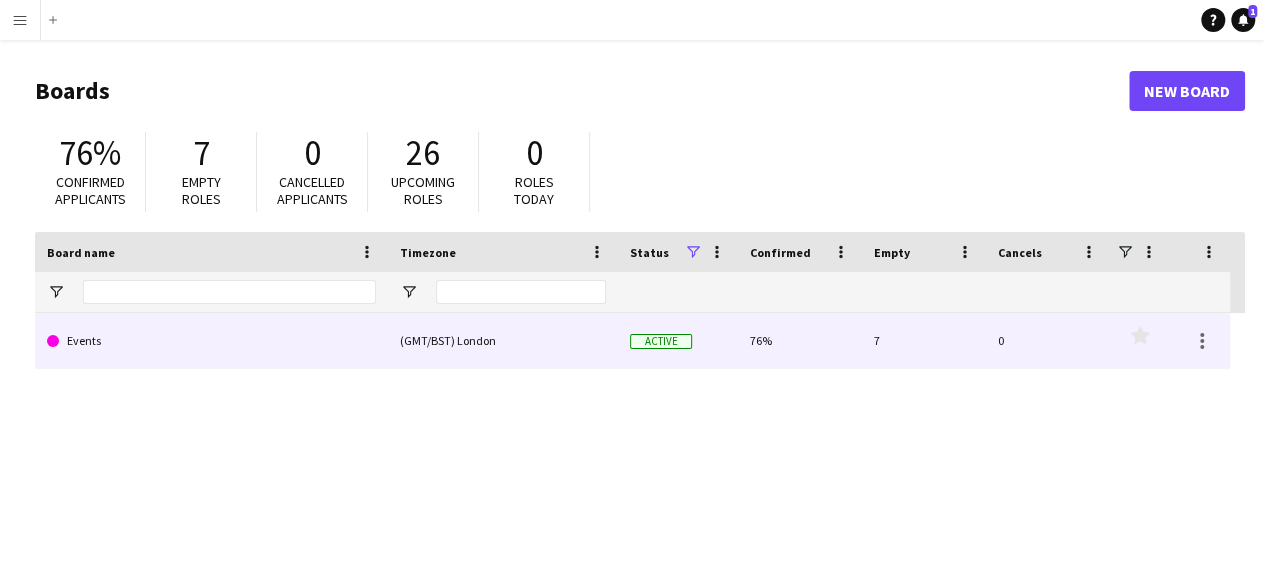 click on "Events" 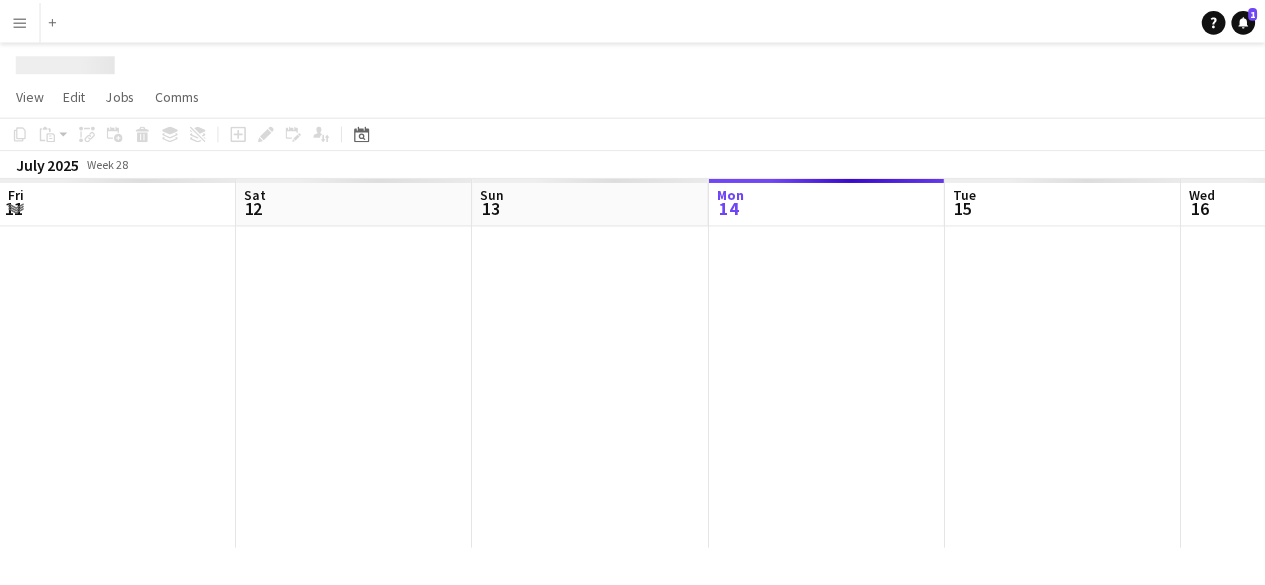 scroll, scrollTop: 0, scrollLeft: 478, axis: horizontal 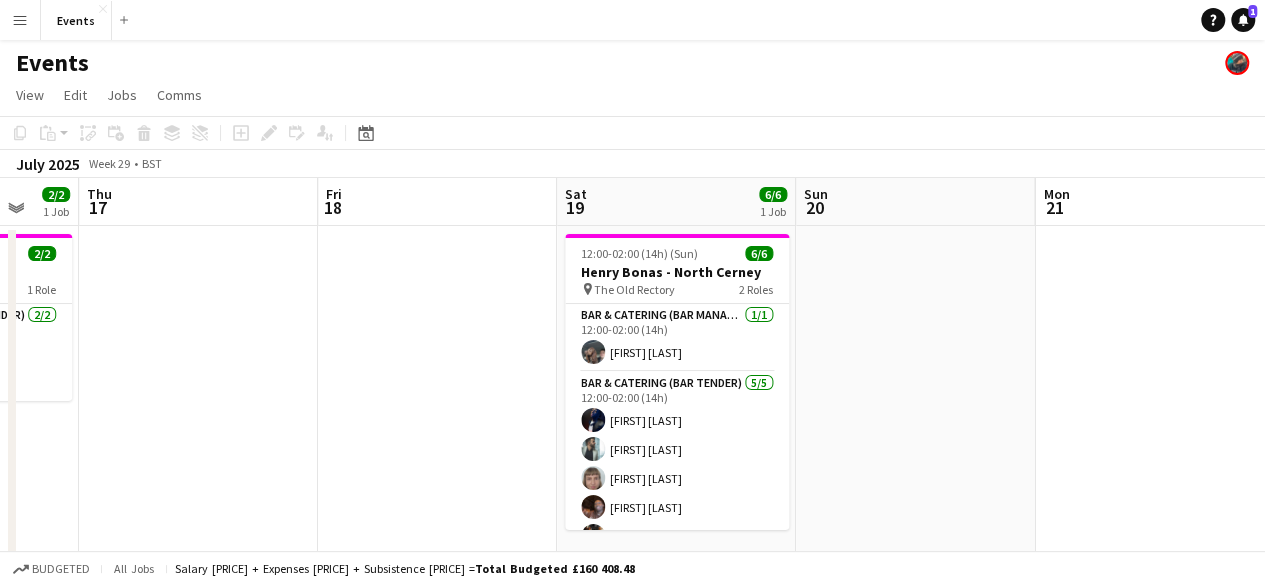 drag, startPoint x: 1049, startPoint y: 448, endPoint x: 169, endPoint y: 403, distance: 881.14984 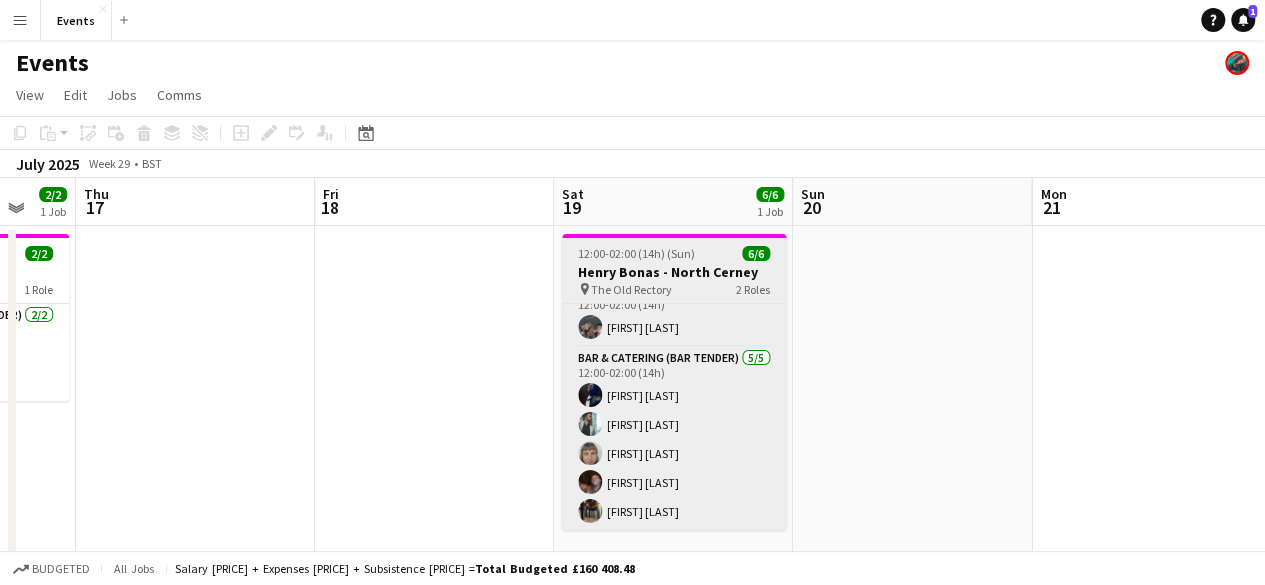 scroll, scrollTop: 0, scrollLeft: 0, axis: both 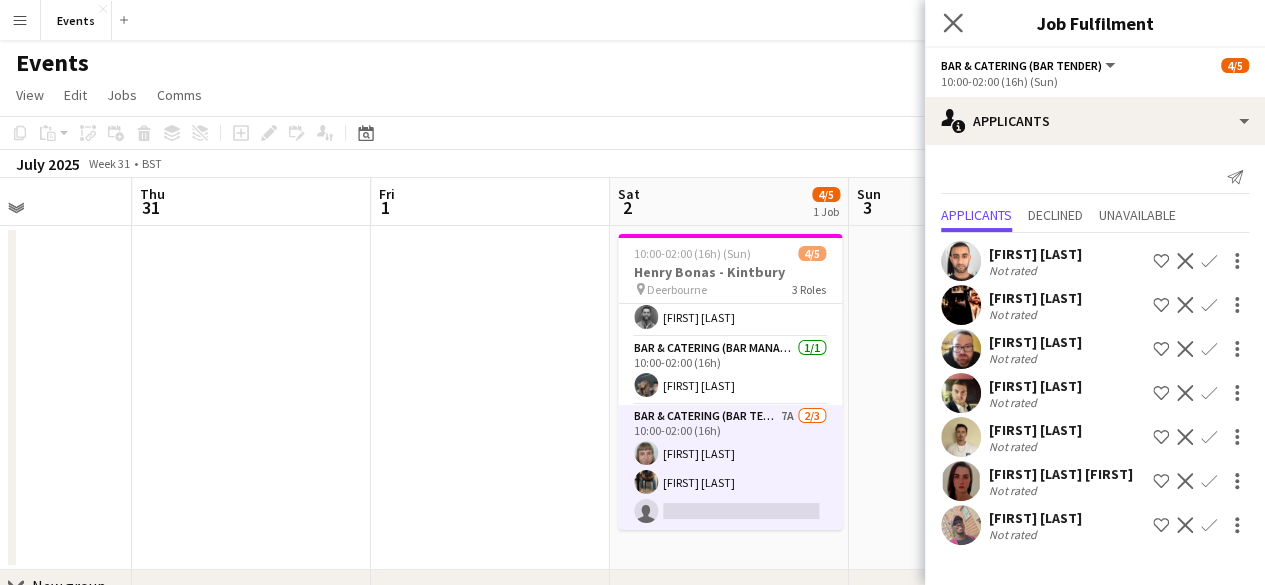 click on "Close pop-in" 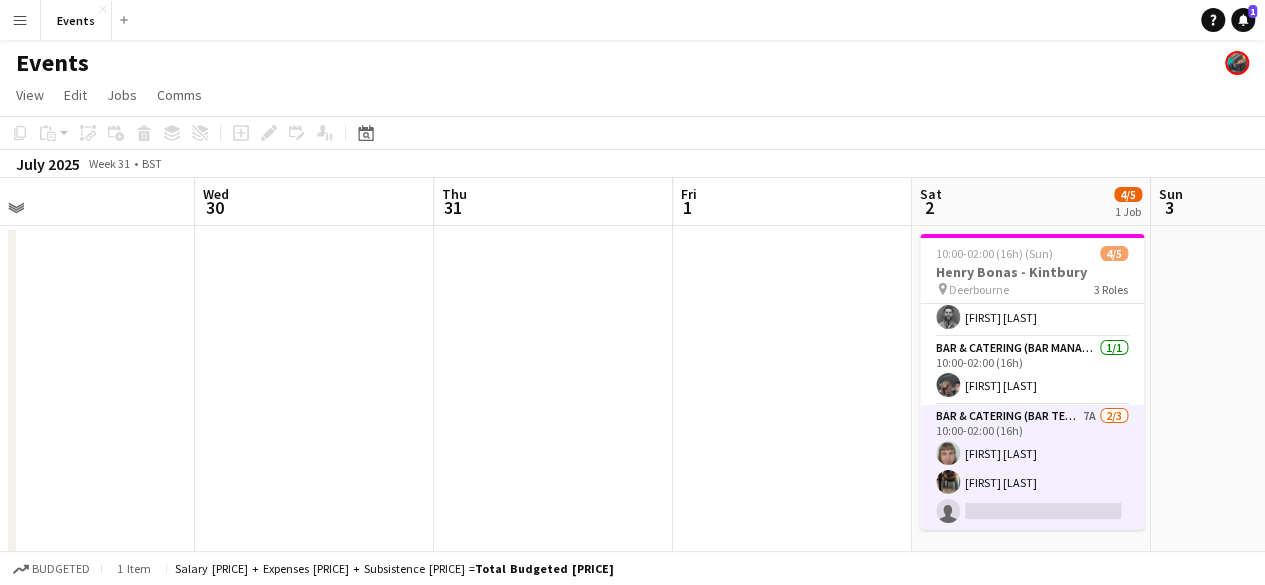 drag, startPoint x: 596, startPoint y: 349, endPoint x: 978, endPoint y: 402, distance: 385.65918 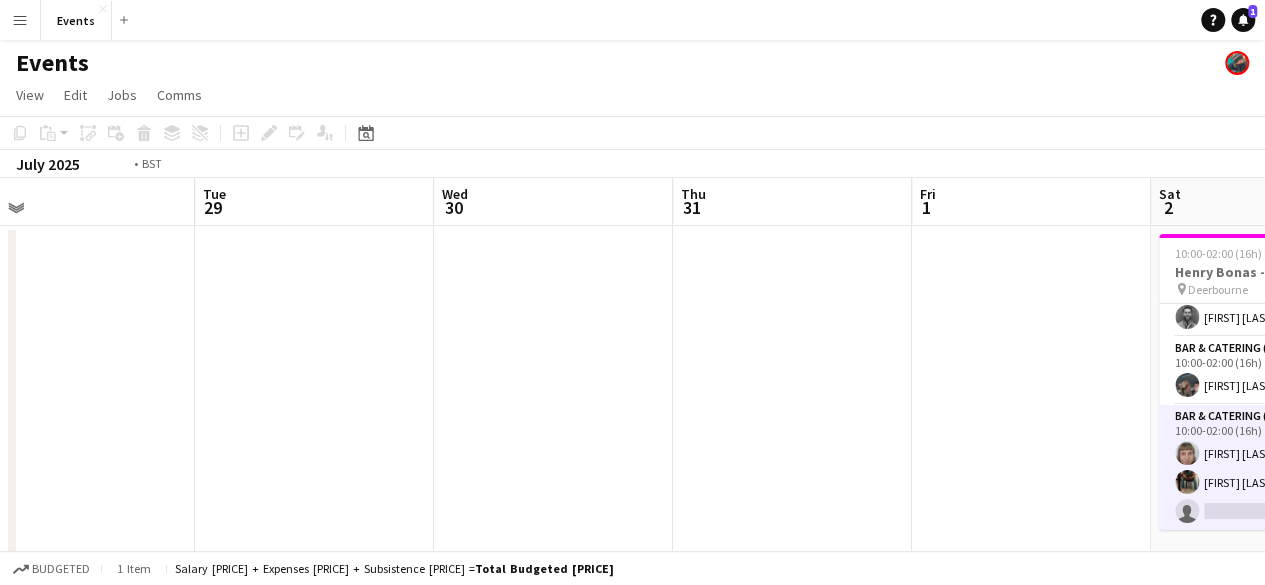 drag, startPoint x: 1022, startPoint y: 419, endPoint x: 1078, endPoint y: 435, distance: 58.24088 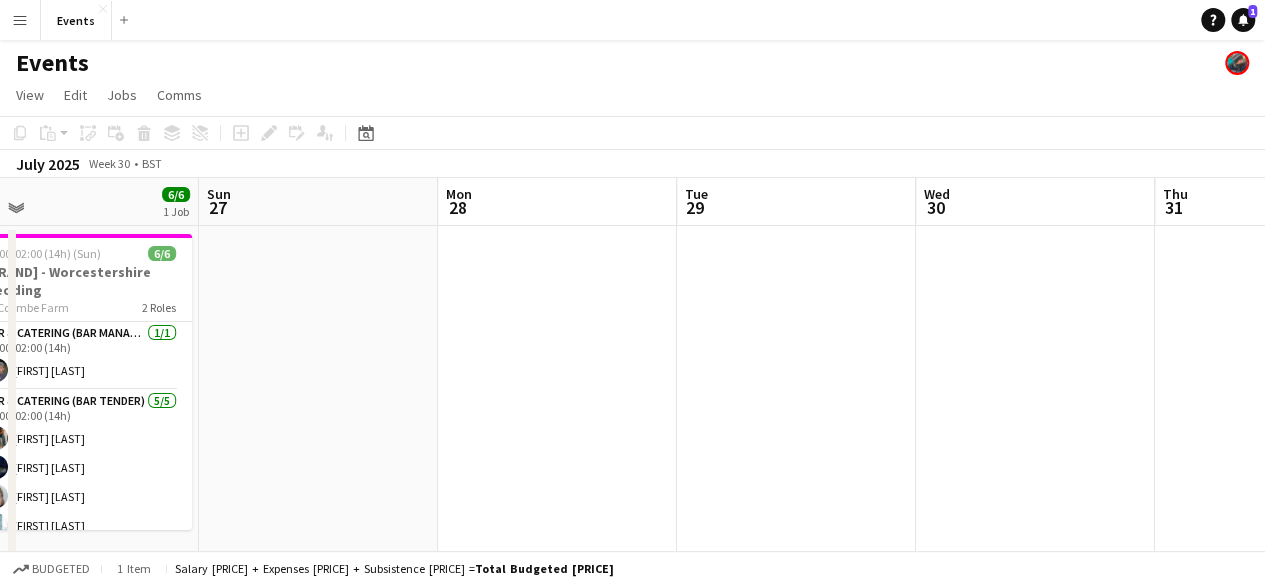 drag, startPoint x: 743, startPoint y: 403, endPoint x: 977, endPoint y: 446, distance: 237.91806 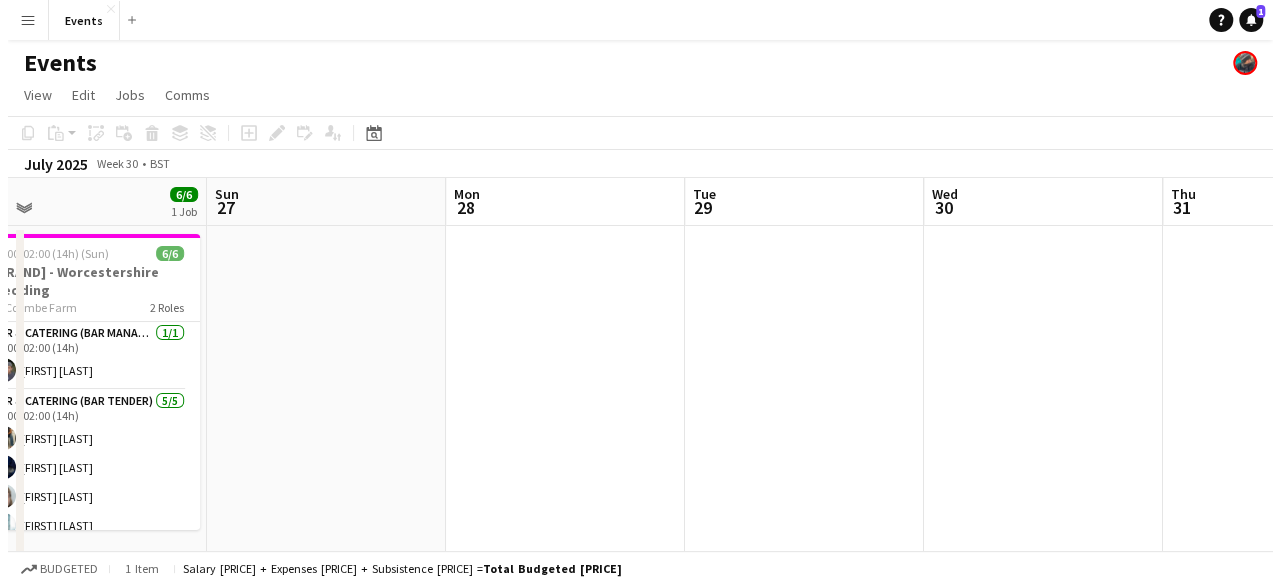 scroll, scrollTop: 0, scrollLeft: 586, axis: horizontal 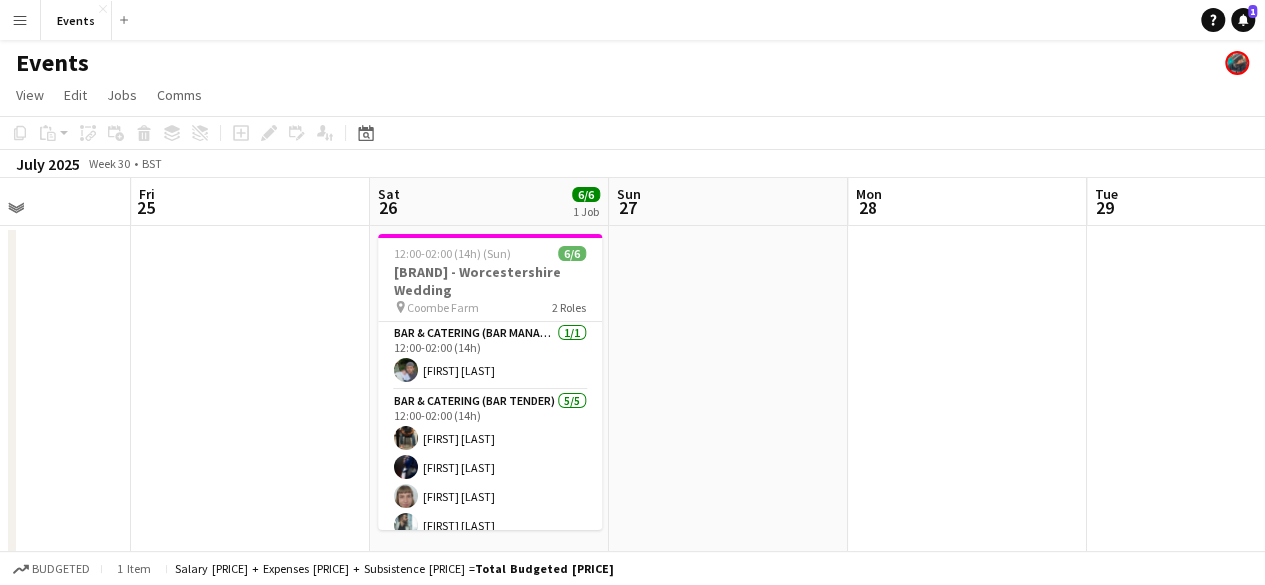 click on "Menu" at bounding box center [20, 20] 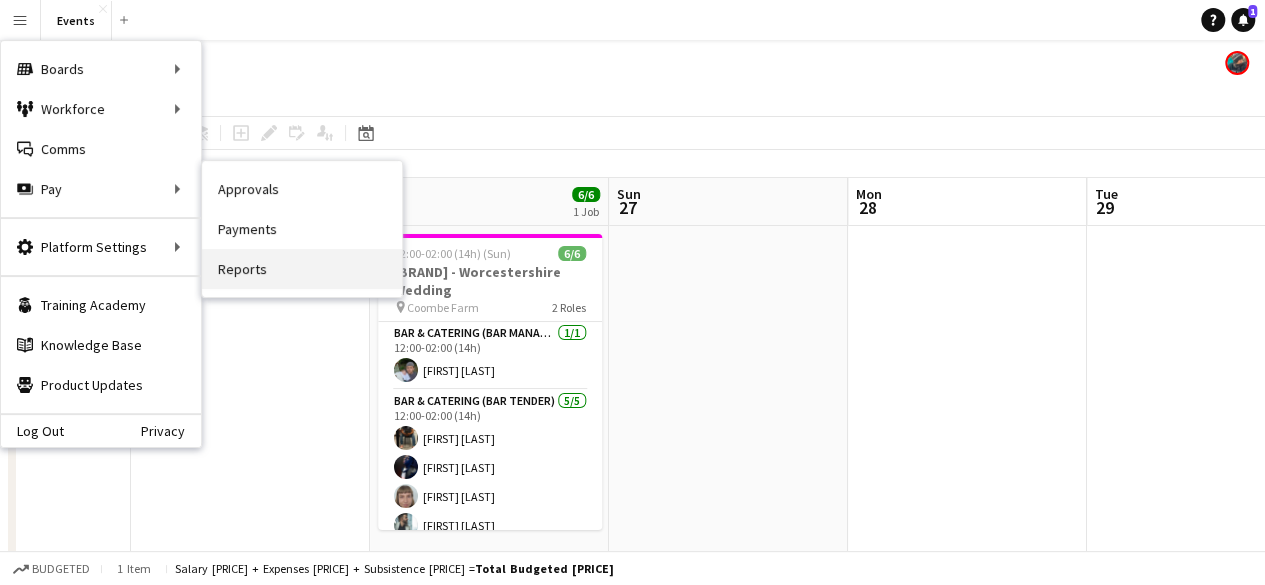 click on "Reports" at bounding box center (302, 269) 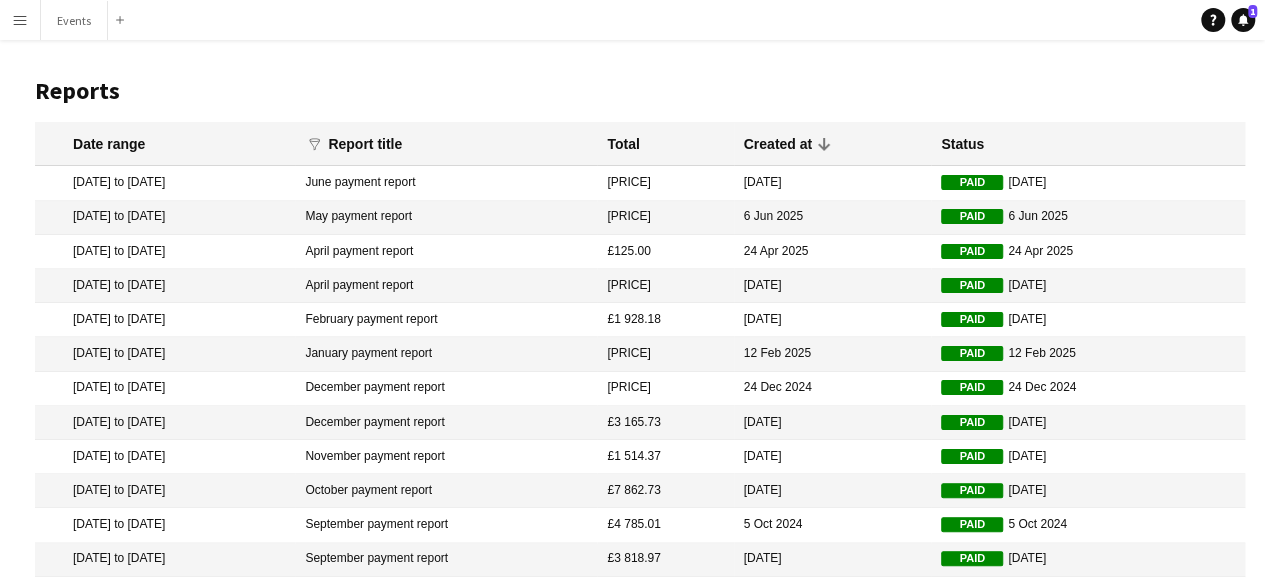 click on "June payment report" at bounding box center (446, 218) 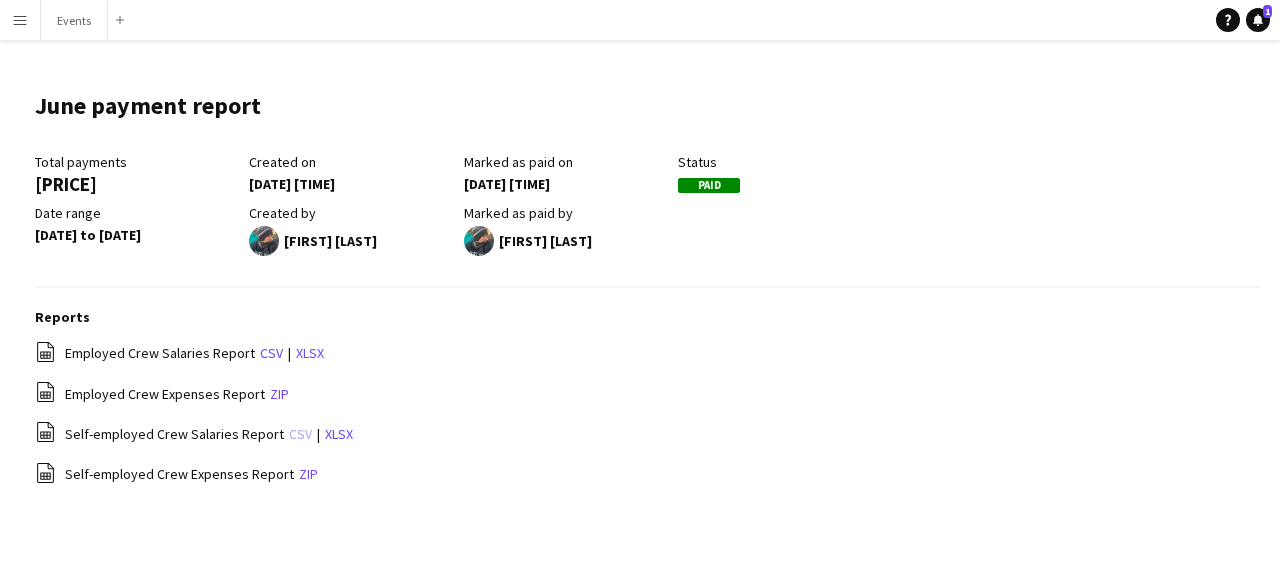 click on "csv" 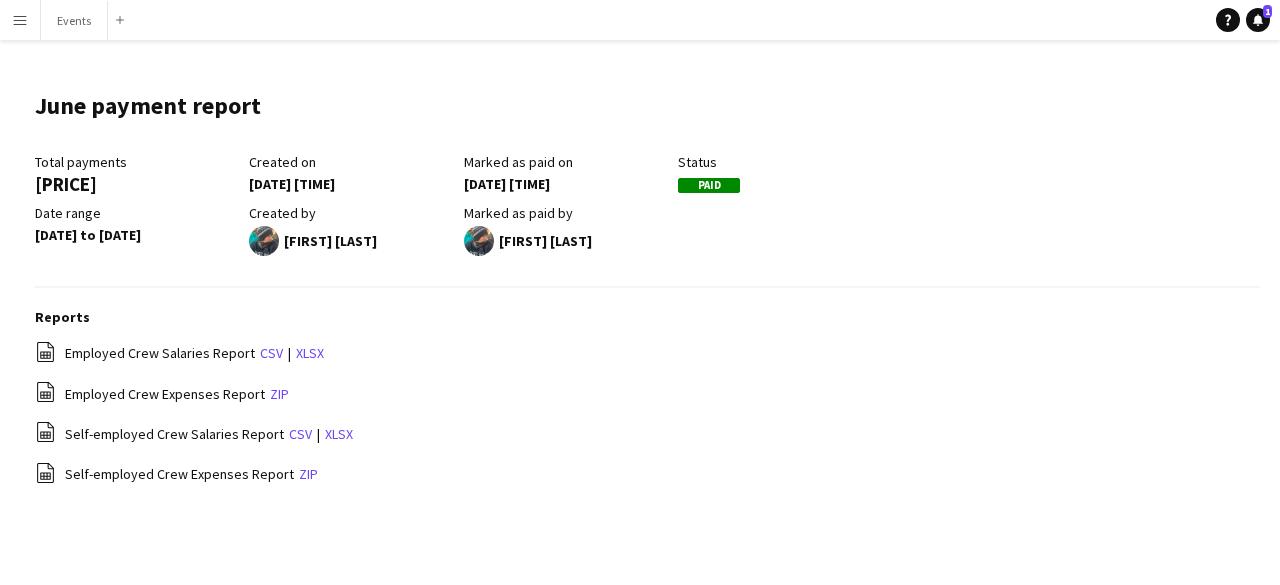 click on "June payment report
Edit this field
Total payments   [PRICE]   Created on   [DATE] [TIME]   Marked as paid on   [DATE] [TIME]   Status   Paid   Date range   [DATE] to [DATE]   Created by   [FIRST] [LAST]   Marked as paid by   [FIRST] [LAST]   Reports
file-spreadsheet
Employed Crew Salaries Report   csv   |   xlsx
file-spreadsheet
Employed Crew Expenses Report   zip
file-spreadsheet
Self-employed Crew Salaries Report   csv   |   xlsx
file-spreadsheet
Self-employed Crew Expenses Report   zip" 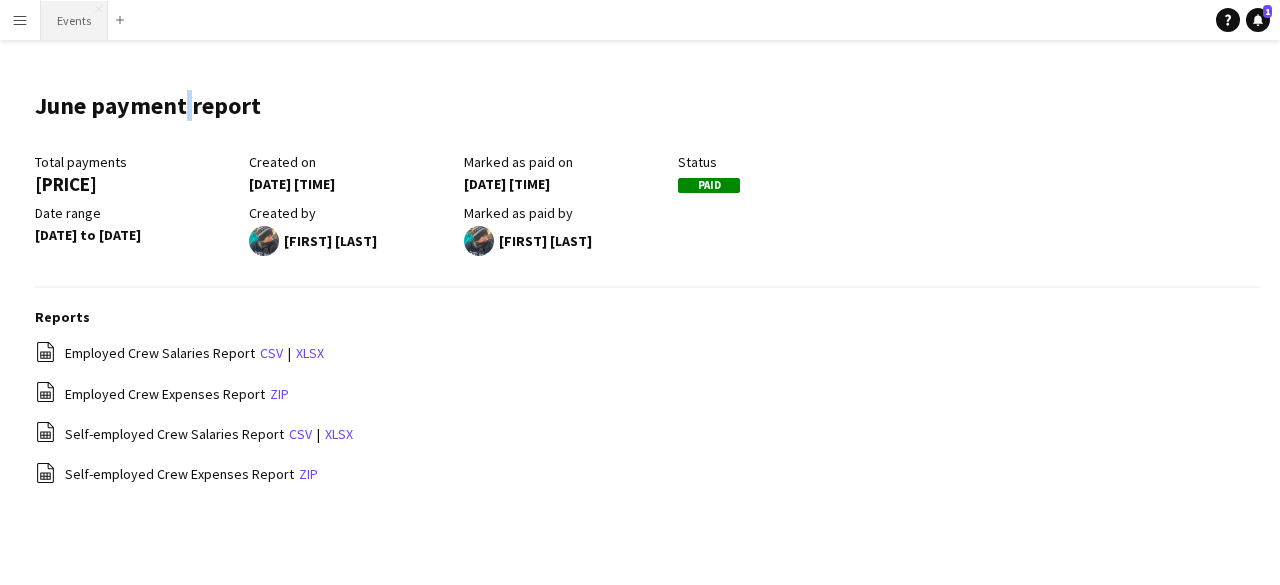 click on "Events
Close" at bounding box center (74, 20) 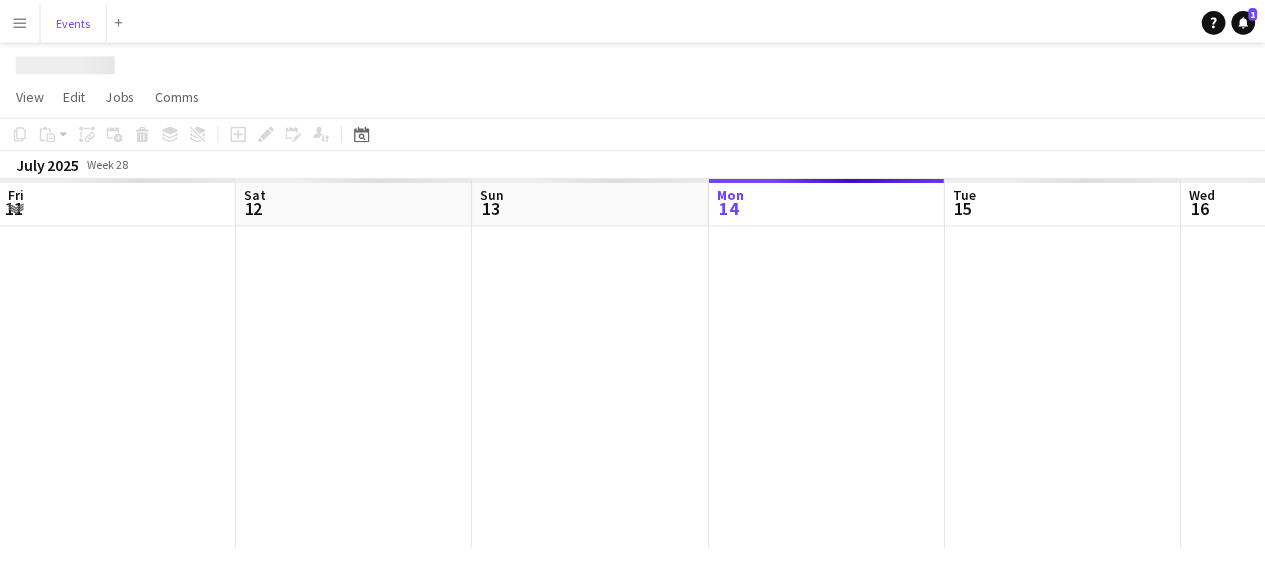 scroll, scrollTop: 0, scrollLeft: 478, axis: horizontal 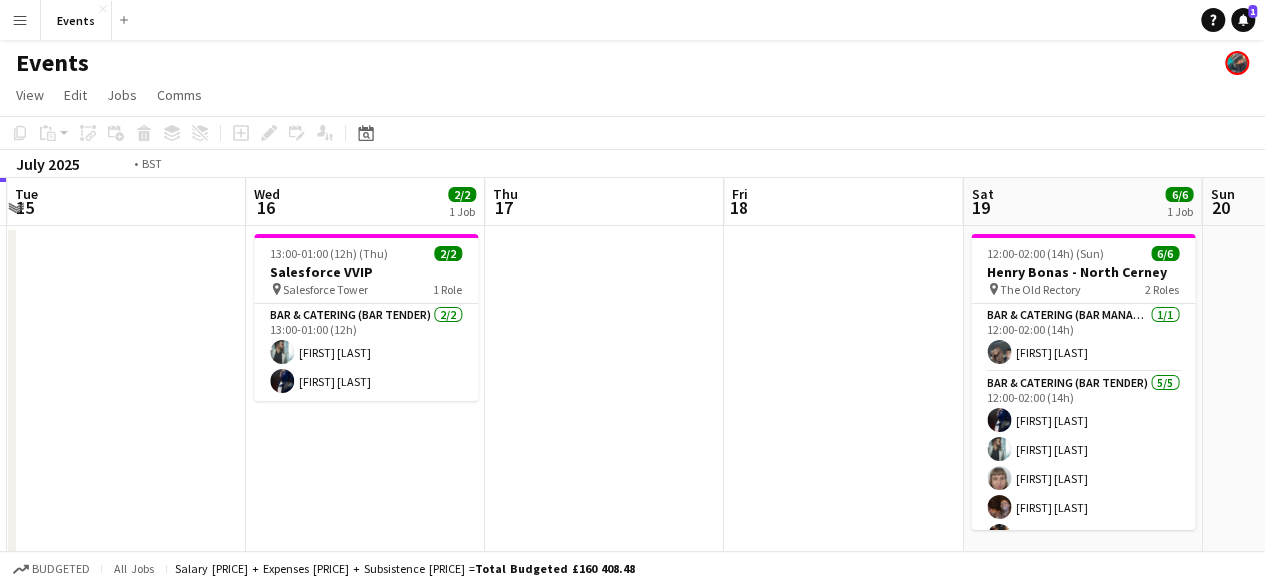 drag, startPoint x: 960, startPoint y: 385, endPoint x: 284, endPoint y: 328, distance: 678.39886 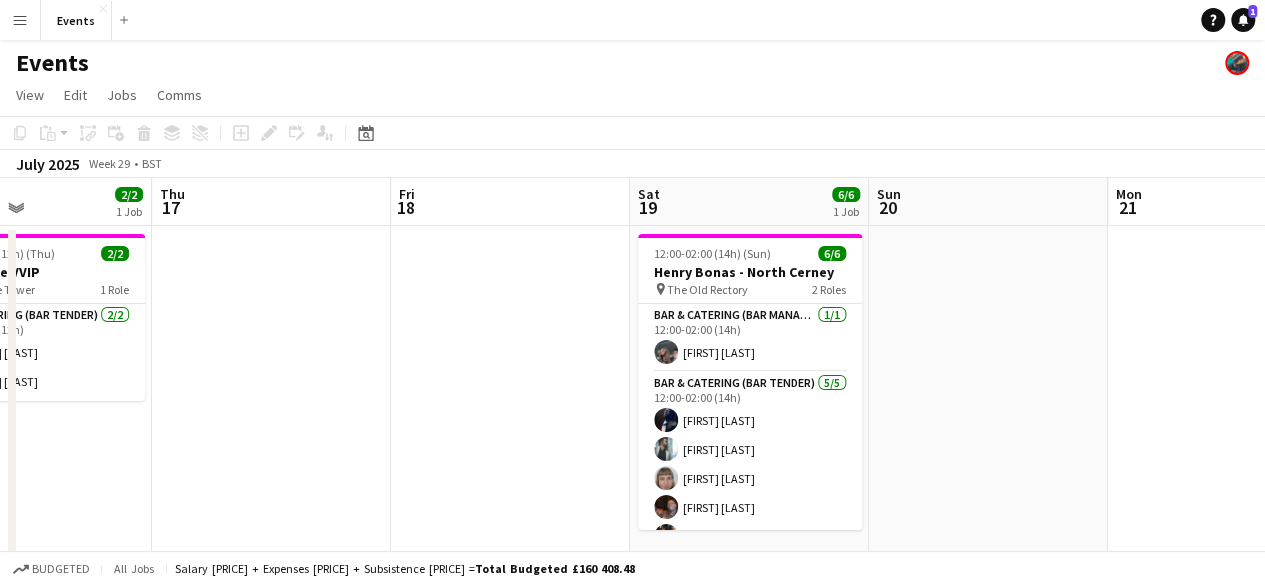 drag, startPoint x: 949, startPoint y: 361, endPoint x: 7, endPoint y: 222, distance: 952.2001 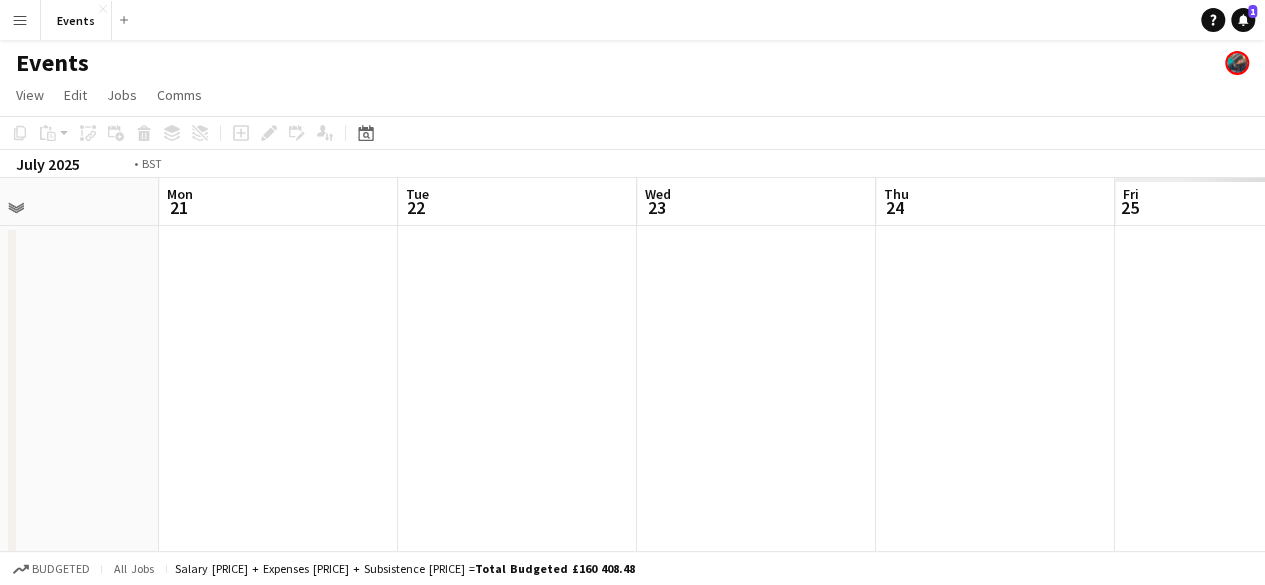 click on "Fri   18   Sat   19   6/6   1 Job   Sun   20   Mon   21   Tue   22   Wed   23   Thu   24   Fri   25   Sat   26   6/6   1 Job   Sun   27   Mon   28   Tue   29      12:00-02:00 (14h) (Sun)   6/6   Henry Bonas - North Cerney
pin
The Old Rectory    2 Roles   Bar & Catering (Bar Manager)   1/1   12:00-02:00 (14h)
[FIRST] [LAST]  Bar & Catering (Bar Tender)   5/5   12:00-02:00 (14h)
[FIRST] [LAST] [FIRST] [LAST] [FIRST] [LAST] [FIRST] [LAST] [FIRST] [LAST]     12:00-02:00 (14h) (Sun)   6/6   Henry Bonas - Worcestershire Wedding
pin
Coombe Farm   2 Roles   Bar & Catering (Bar Manager)   1/1   12:00-02:00 (14h)
[FIRST] [LAST]  Bar & Catering (Bar Tender)   5/5   12:00-02:00 (14h)
[FIRST] [LAST] [FIRST] [LAST] [FIRST] [LAST] [FIRST] [LAST] [FIRST] [LAST]" 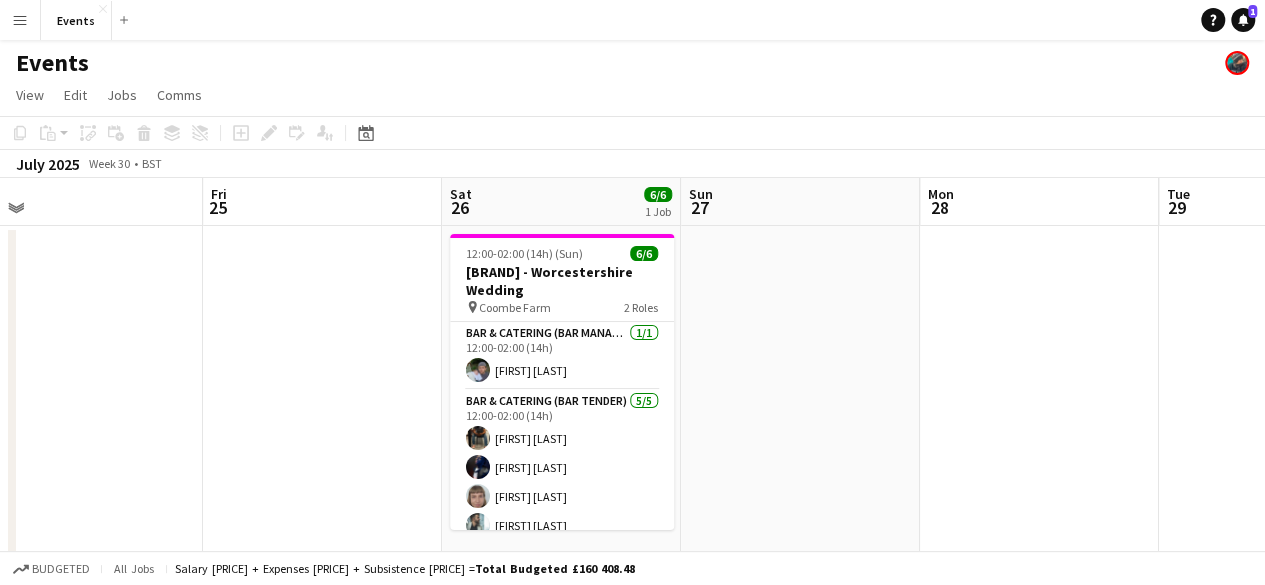 drag, startPoint x: 1214, startPoint y: 419, endPoint x: 454, endPoint y: 312, distance: 767.4953 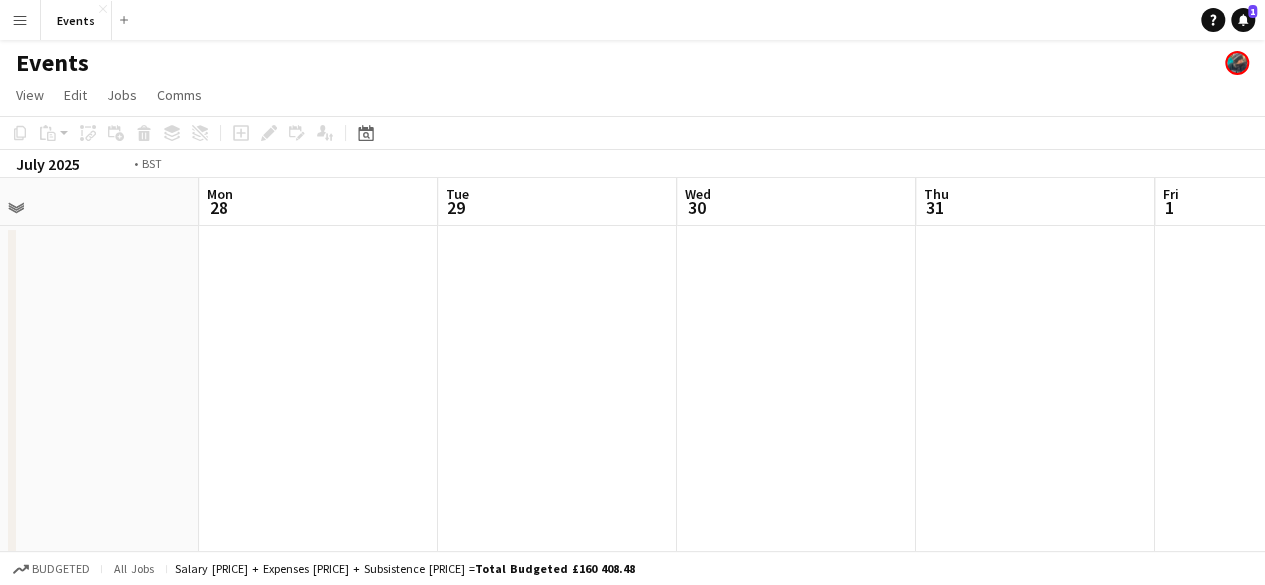 click on "Fri   25   Sat   26   6/6   1 Job   Sun   27   Mon   28   Tue   29   Wed   30   Thu   31   Fri   1   Sat   2   4/5   1 Job   Sun   3   Mon   4      12:00-02:00 (14h) (Sun)   6/6   Henry Bonas - Worcestershire Wedding
pin
Coombe Farm   2 Roles   Bar & Catering (Bar Manager)   1/1   12:00-02:00 (14h)
[FIRST] [LAST]  Bar & Catering (Bar Tender)   5/5   12:00-02:00 (14h)
[FIRST] [LAST] [FIRST] [LAST] [FIRST] [LAST] [FIRST] [LAST] [FIRST] [LAST]     10:00-02:00 (16h) (Sun)   4/5   Henry Bonas - Kintbury
pin
Deerbourne   3 Roles   Bar & Catering (Bar Back)   1/1   10:00-02:00 (16h)
[FIRST] [LAST]  Bar & Catering (Bar Manager)   1/1   10:00-02:00 (16h)
[FIRST] [LAST]  Bar & Catering (Bar Tender)   7A   2/3   10:00-02:00 (16h)
[FIRST] [LAST] [FIRST] [LAST]
single-neutral-actions" 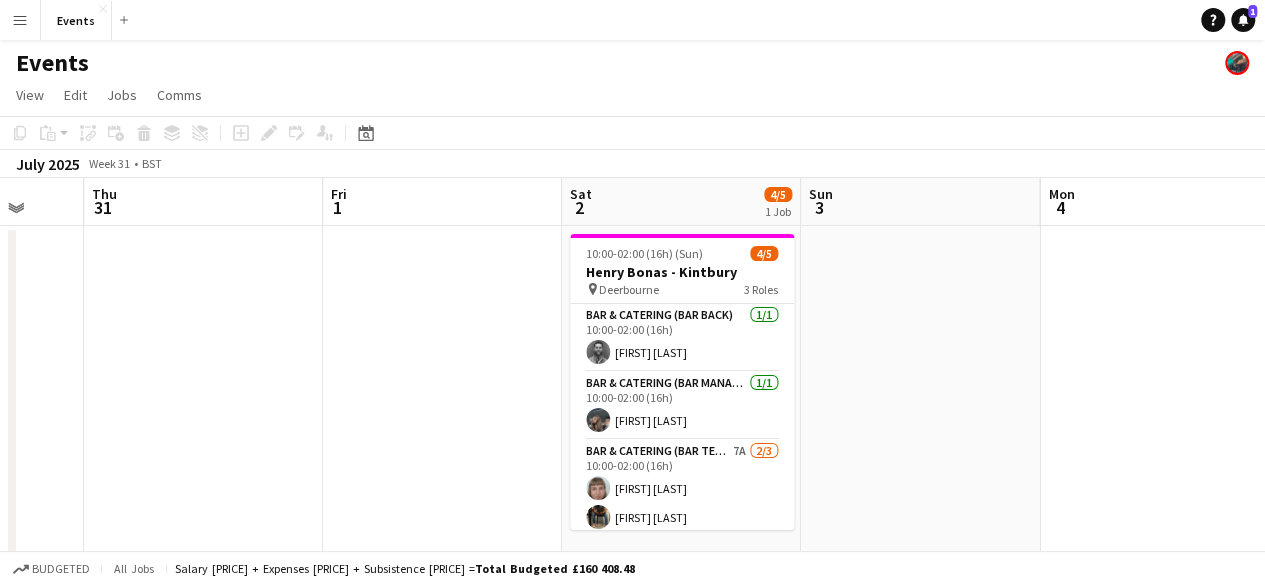 drag, startPoint x: 360, startPoint y: 344, endPoint x: 1214, endPoint y: 435, distance: 858.83466 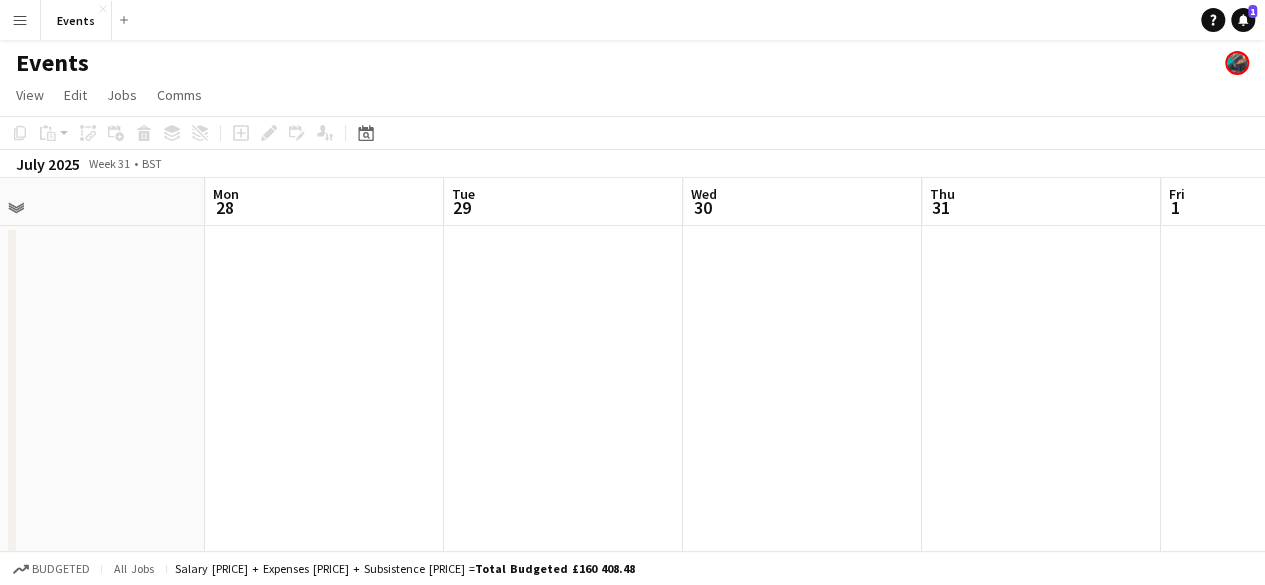 drag, startPoint x: 936, startPoint y: 377, endPoint x: 988, endPoint y: 395, distance: 55.027267 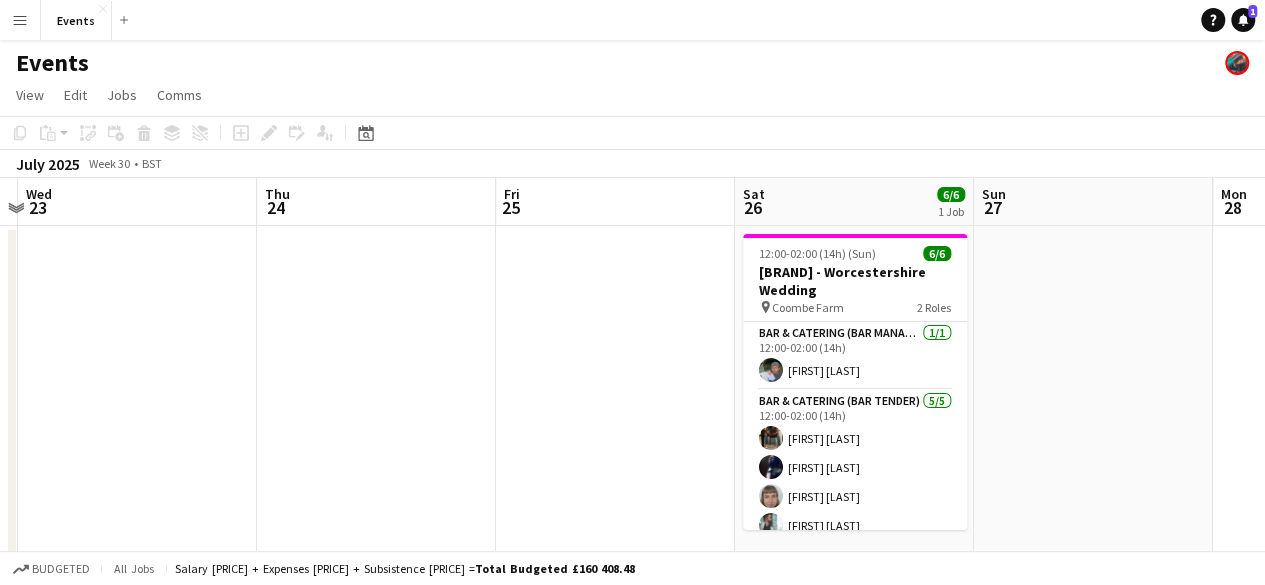 drag, startPoint x: 753, startPoint y: 357, endPoint x: 582, endPoint y: 349, distance: 171.18703 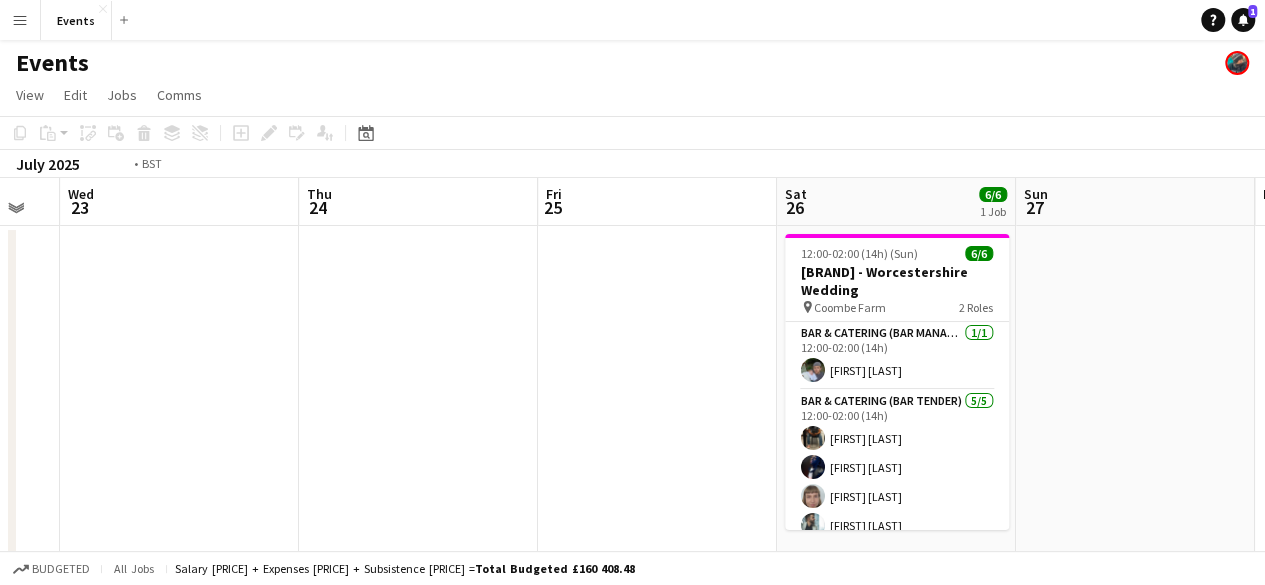 drag, startPoint x: 684, startPoint y: 336, endPoint x: 807, endPoint y: 362, distance: 125.71794 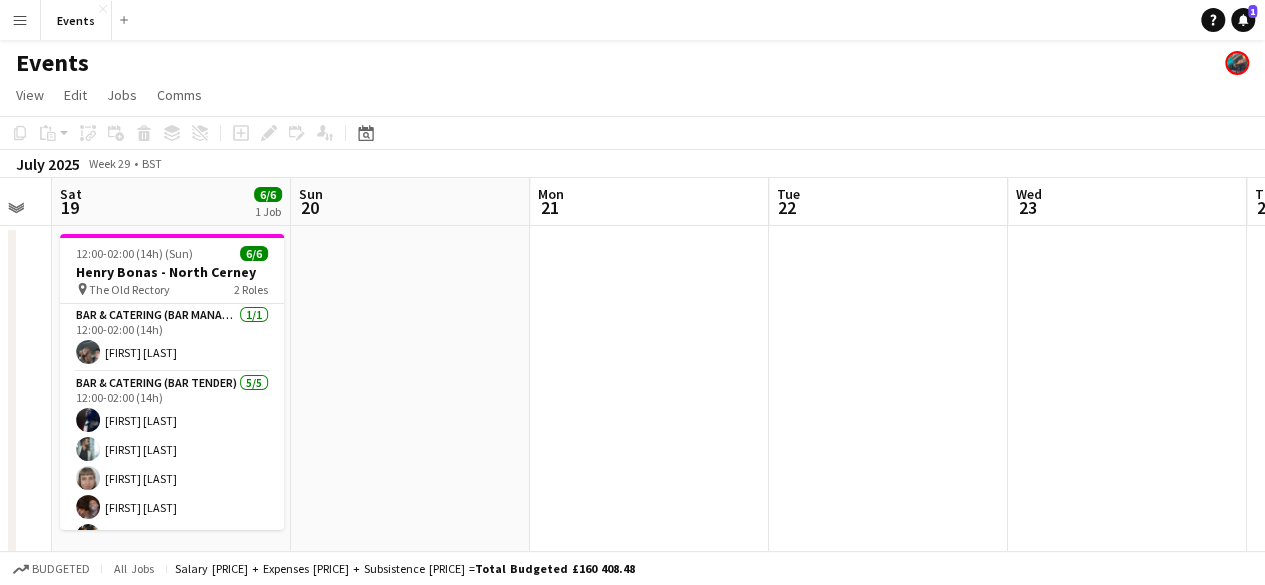 drag, startPoint x: 424, startPoint y: 331, endPoint x: 768, endPoint y: 363, distance: 345.48517 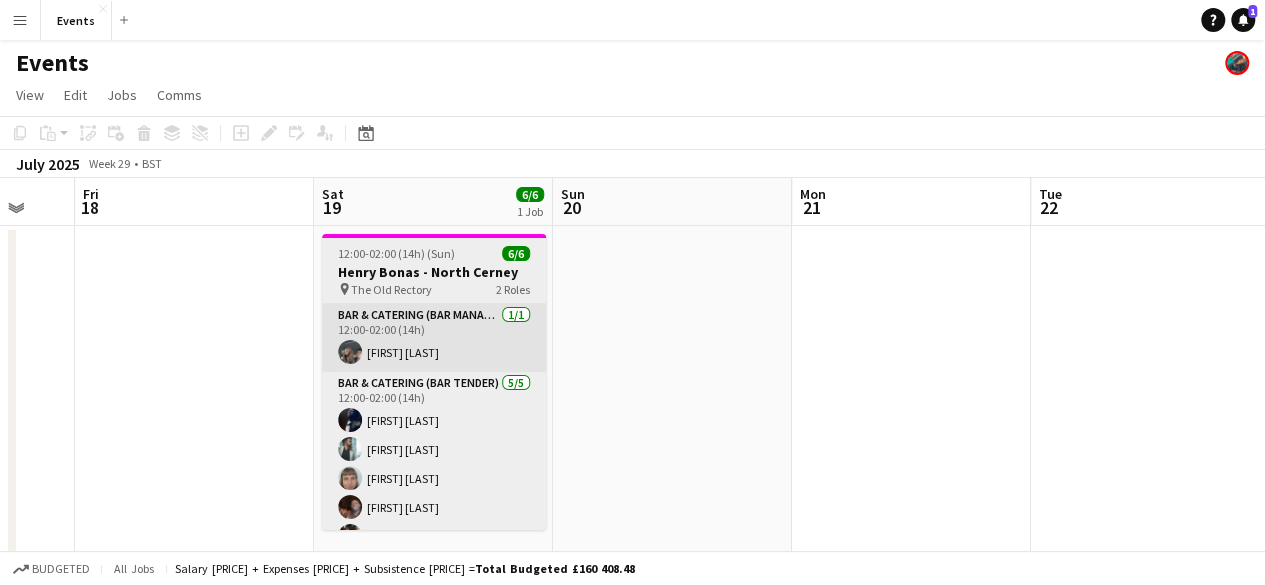 drag, startPoint x: 844, startPoint y: 371, endPoint x: 690, endPoint y: 361, distance: 154.32434 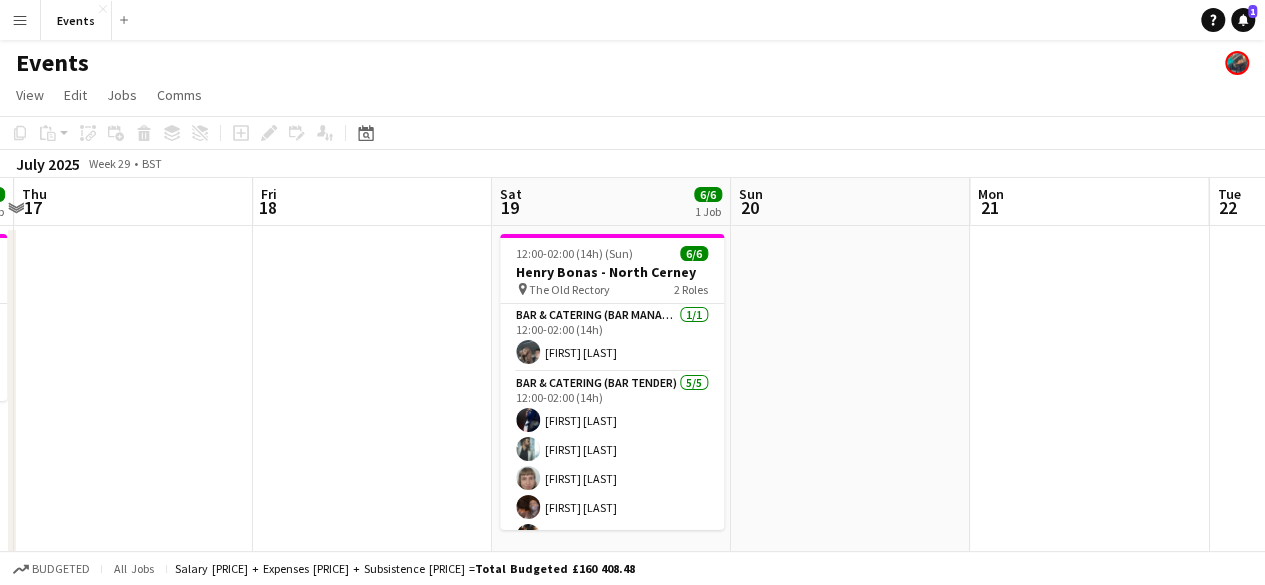 drag, startPoint x: 401, startPoint y: 325, endPoint x: 596, endPoint y: 337, distance: 195.36888 